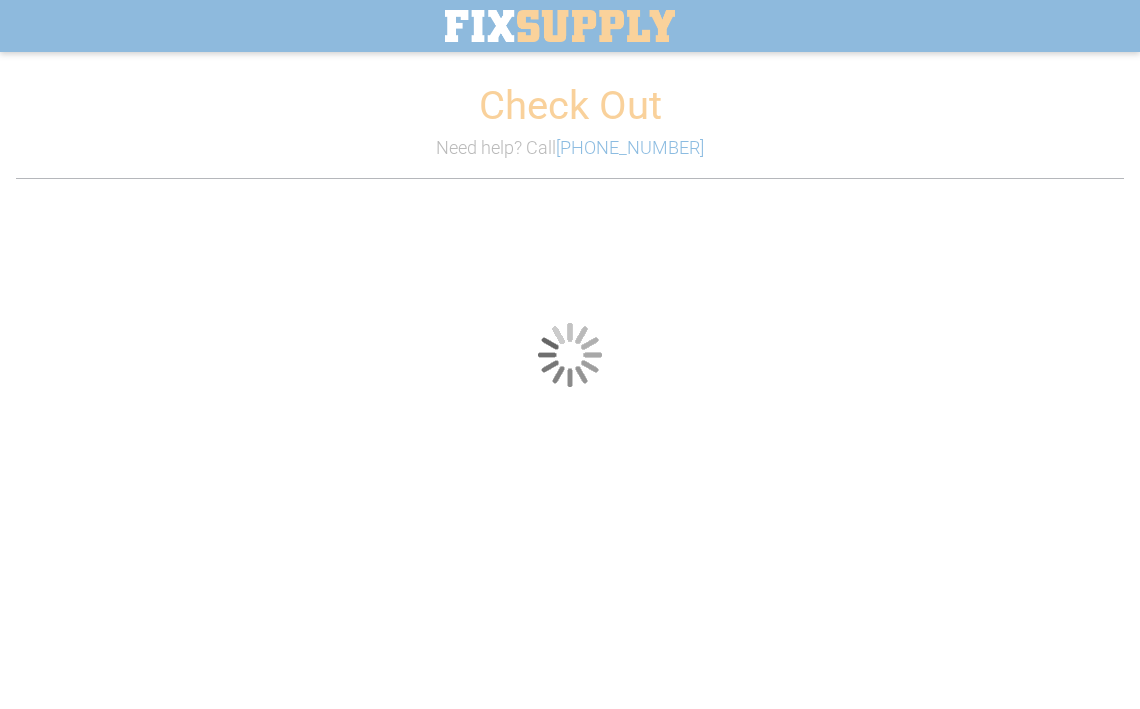 scroll, scrollTop: 0, scrollLeft: 0, axis: both 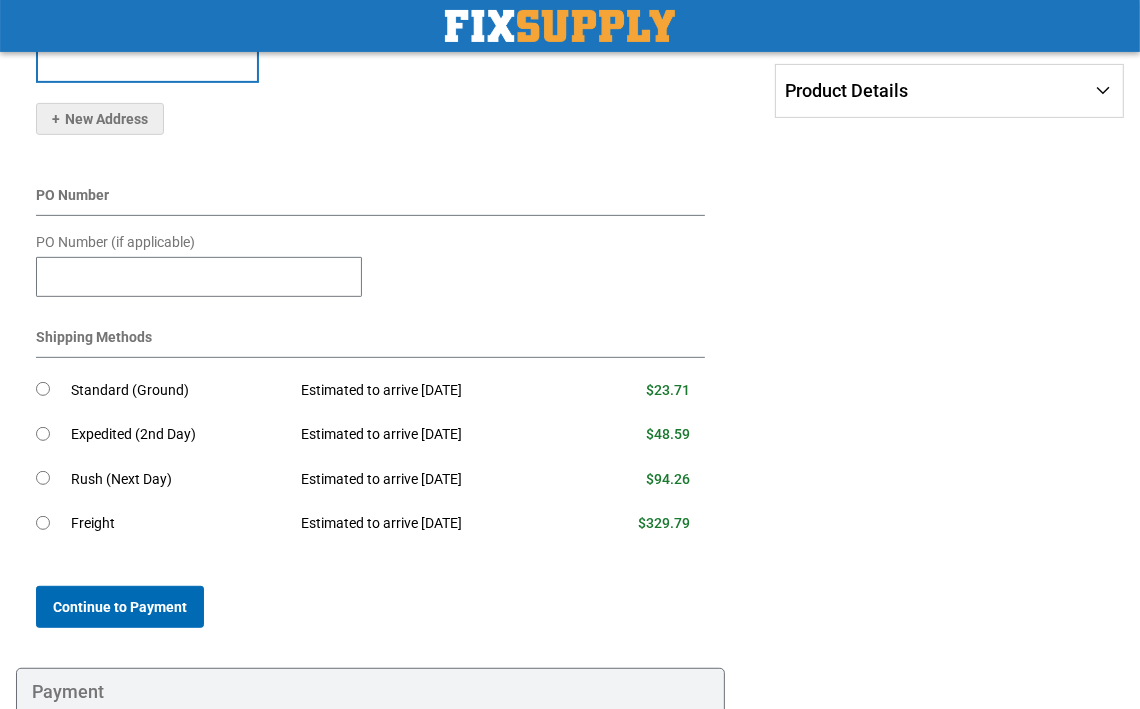 click on "Continue to Payment" at bounding box center (120, 607) 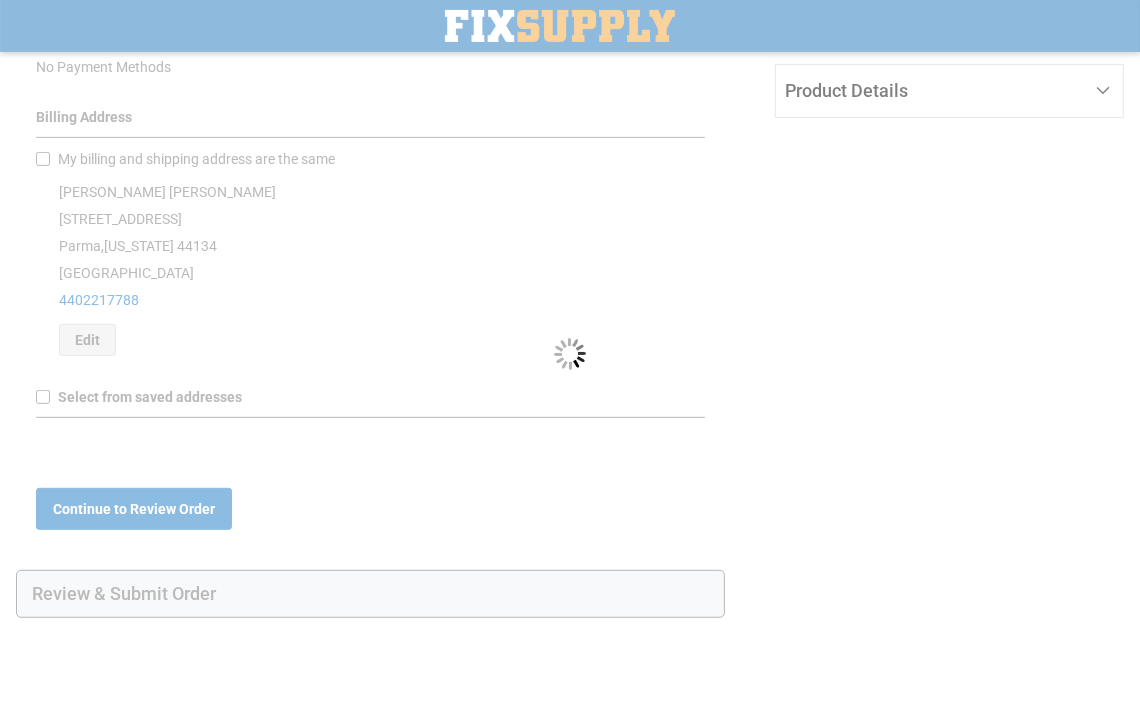 scroll, scrollTop: 0, scrollLeft: 0, axis: both 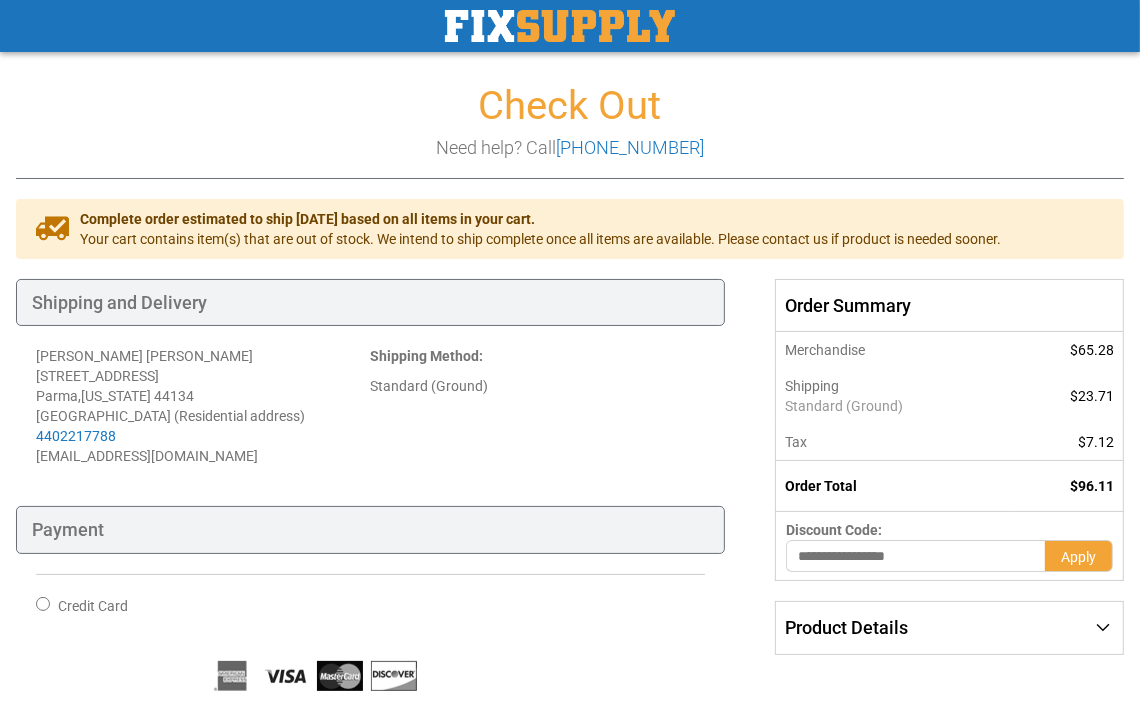 click on "Product Details" at bounding box center [949, 628] 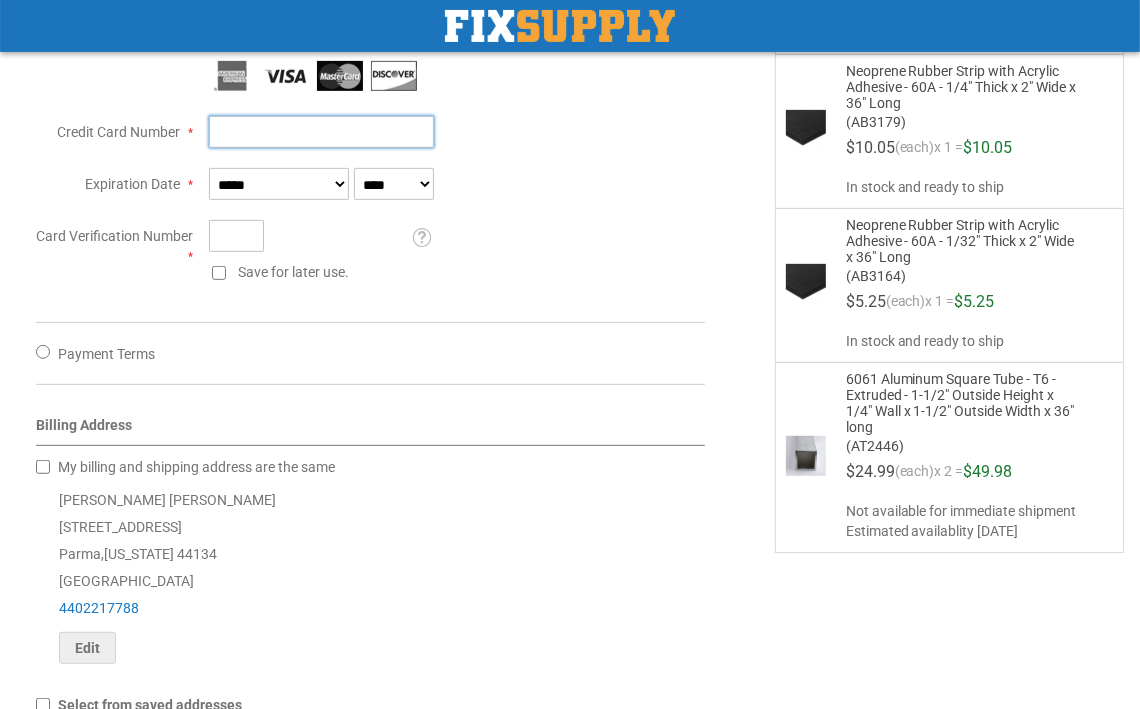 click on "Credit Card Number" at bounding box center (321, 132) 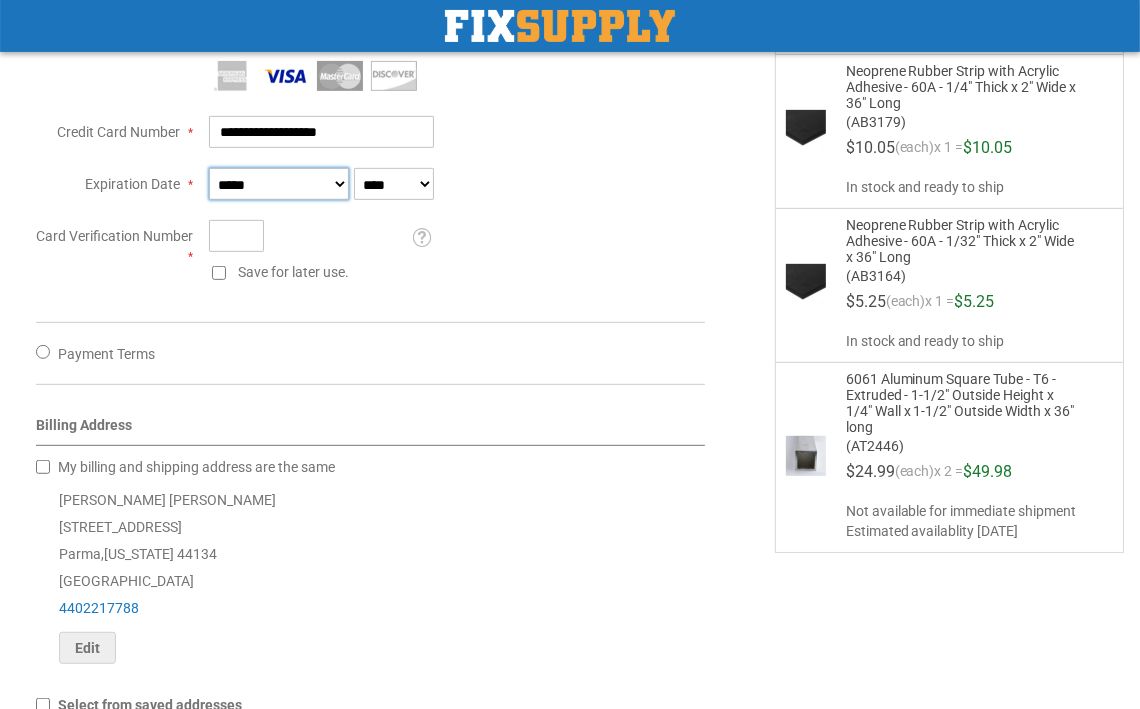 type on "**********" 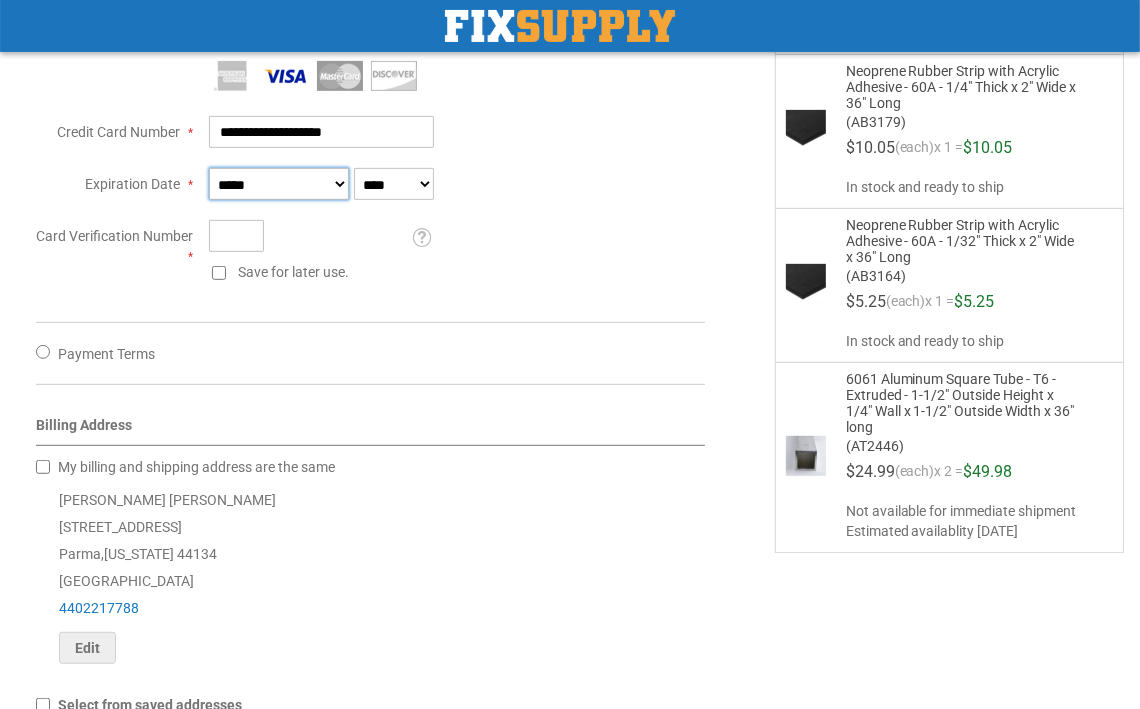 select on "*" 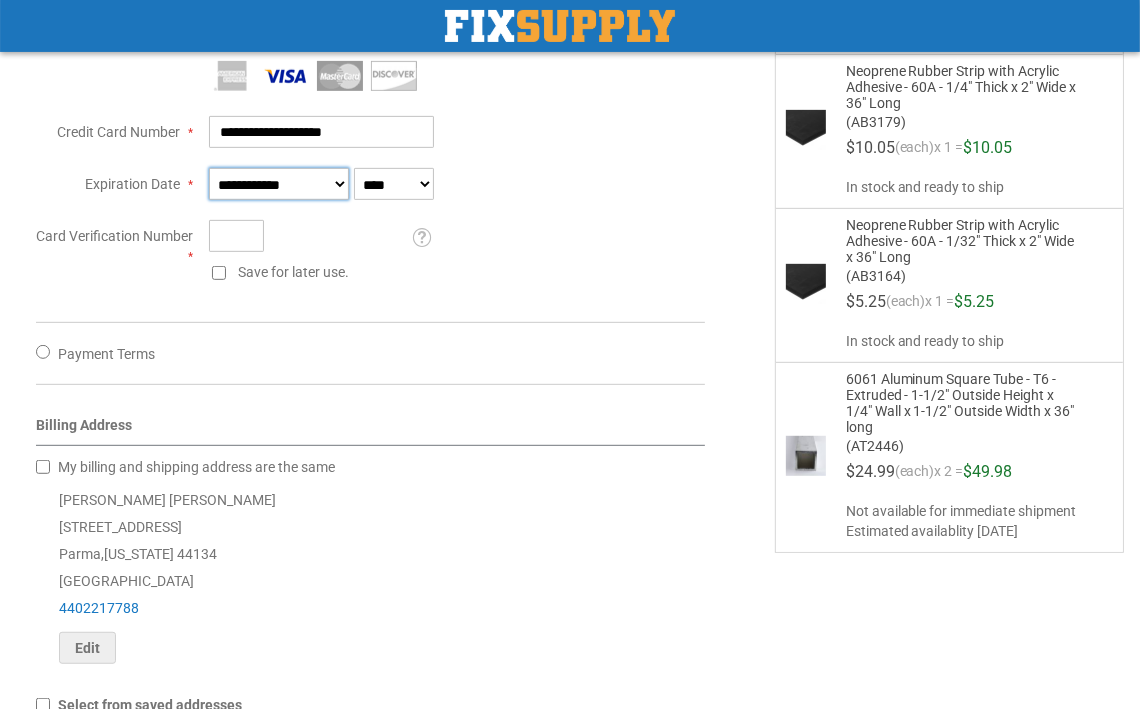 click on "**********" at bounding box center [0, 0] 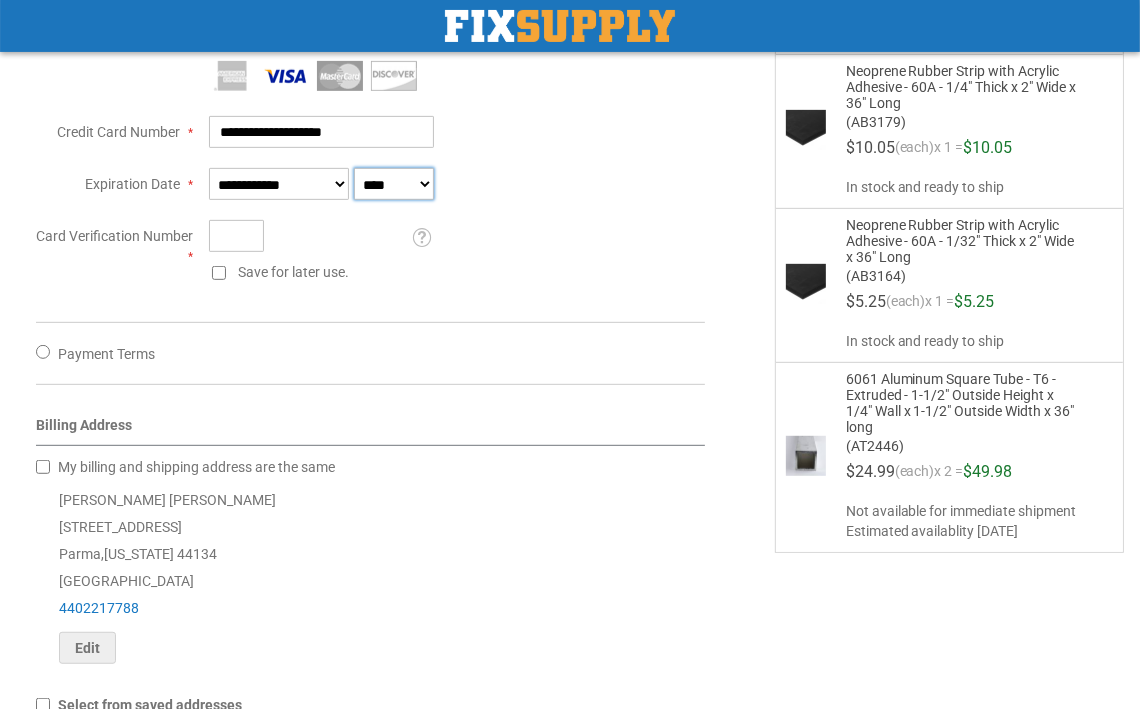 click on "**** **** **** **** **** **** **** **** **** **** **** ****" at bounding box center (394, 184) 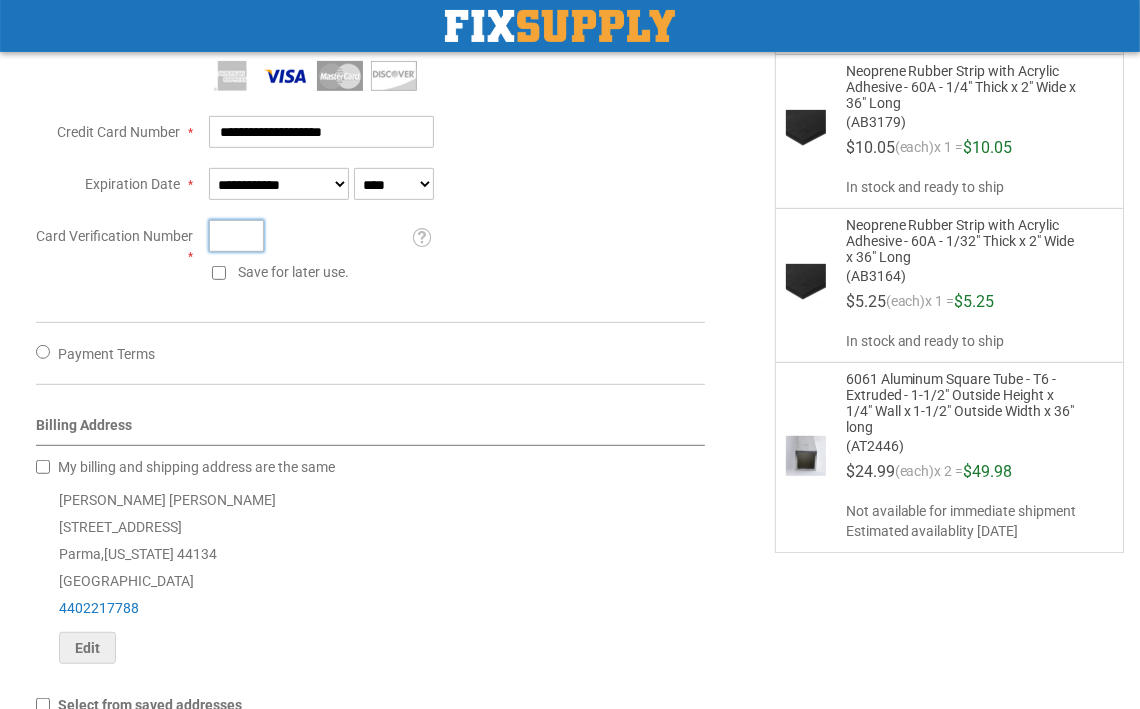 click on "Card Verification Number" at bounding box center [236, 236] 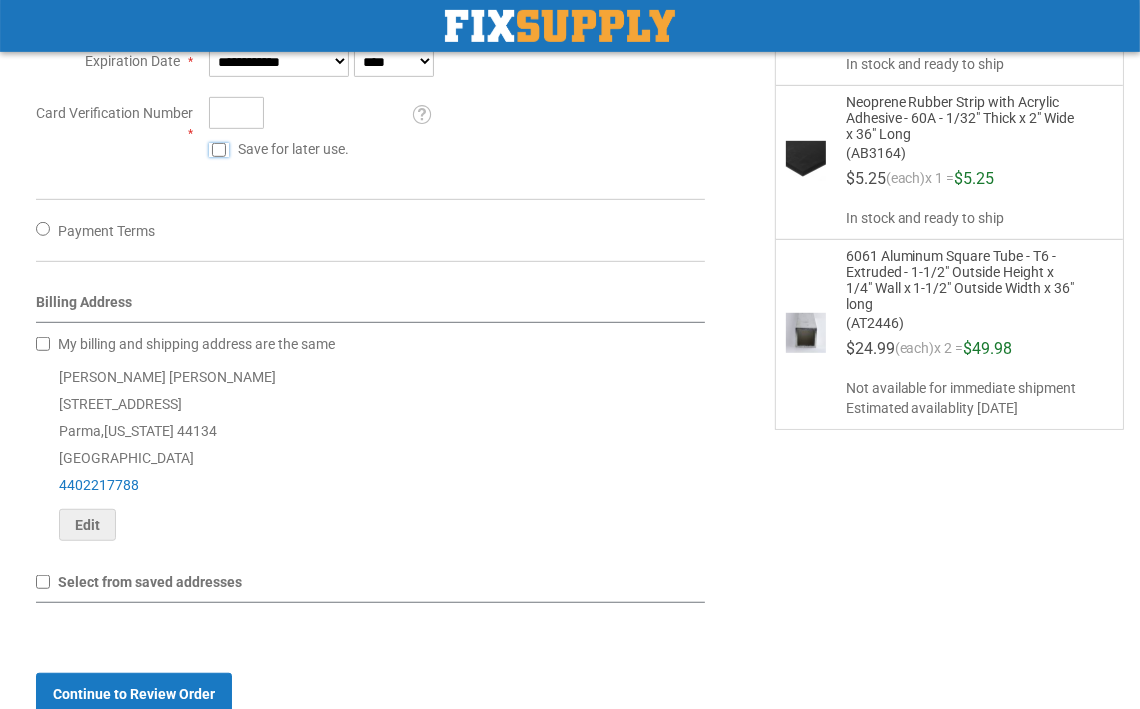 scroll, scrollTop: 815, scrollLeft: 0, axis: vertical 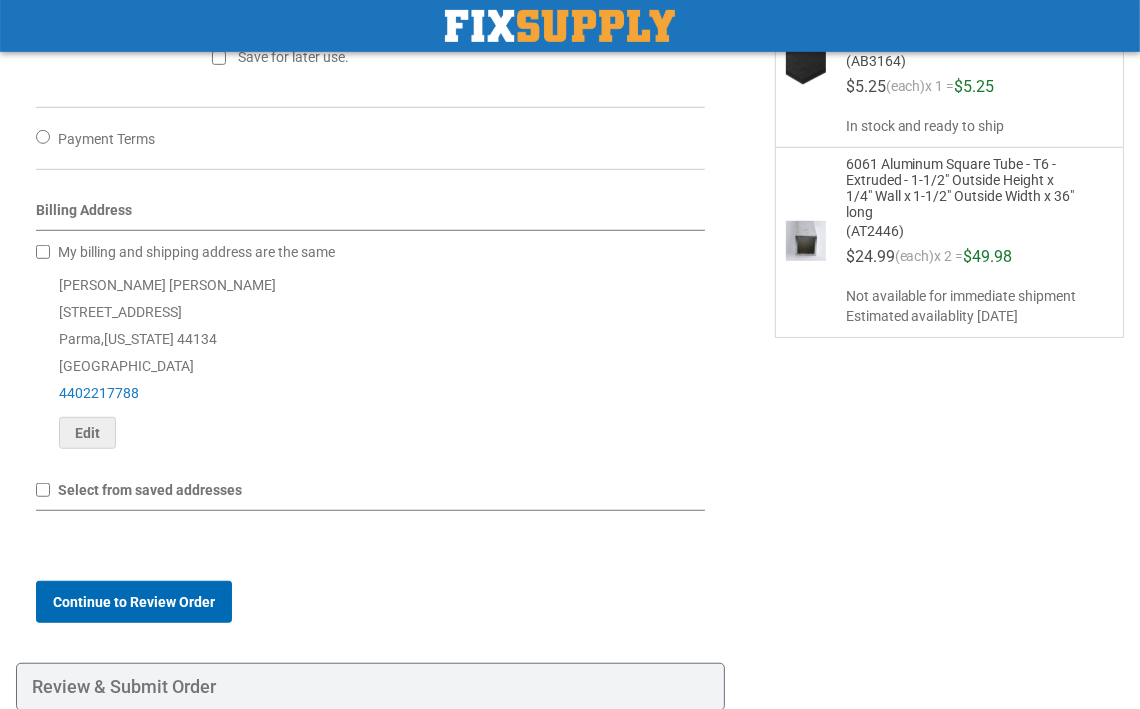 click on "Continue to Review Order" at bounding box center (134, 602) 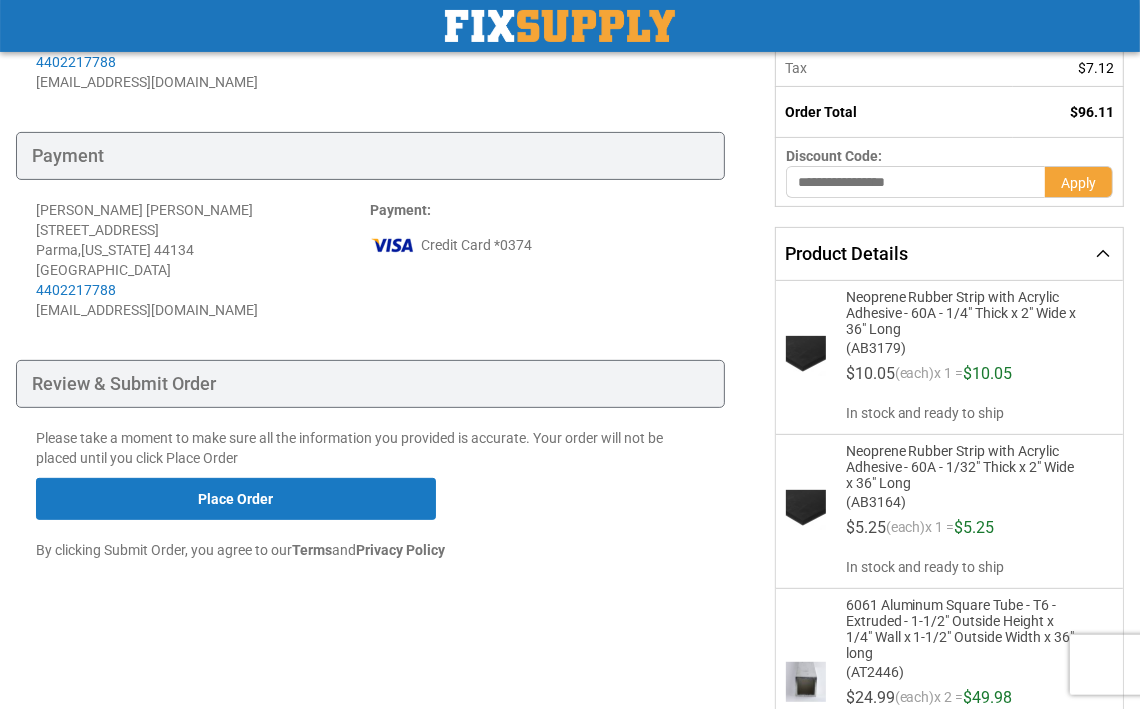 scroll, scrollTop: 430, scrollLeft: 0, axis: vertical 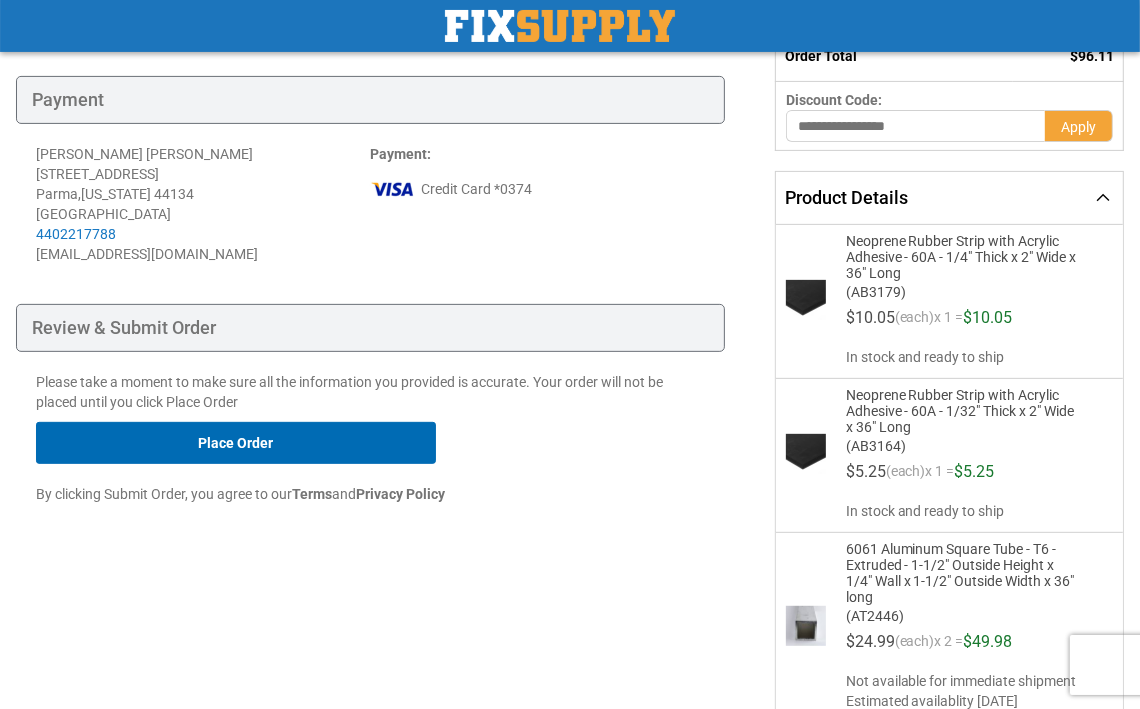 click on "Place Order" at bounding box center [236, 443] 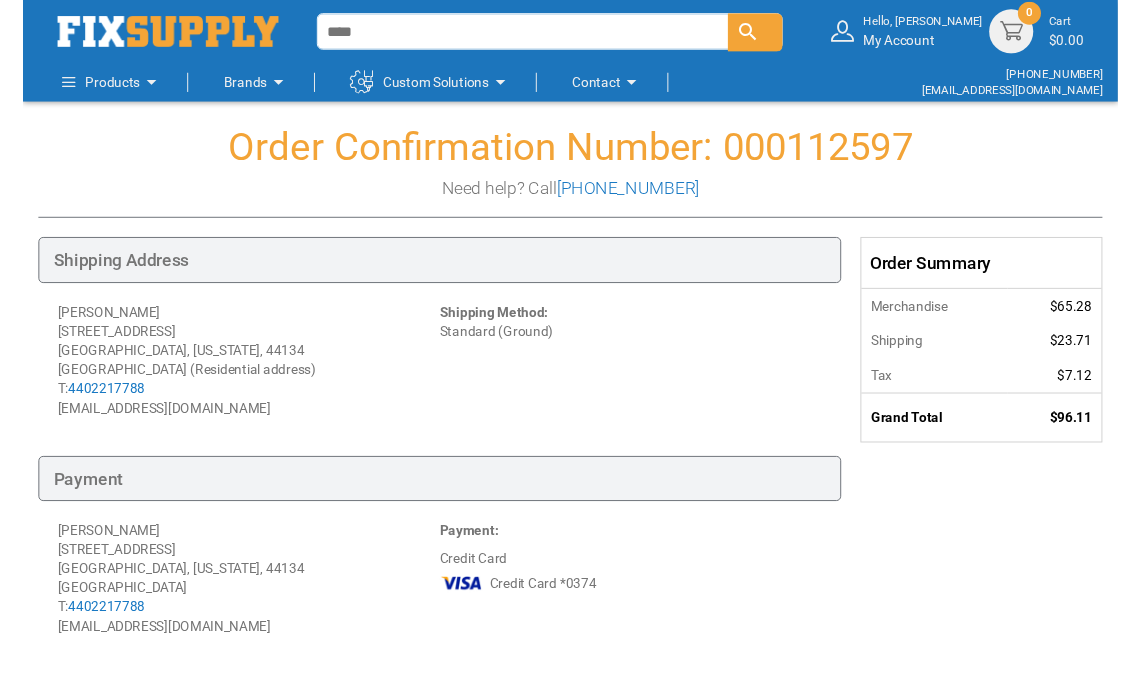 scroll, scrollTop: 0, scrollLeft: 0, axis: both 